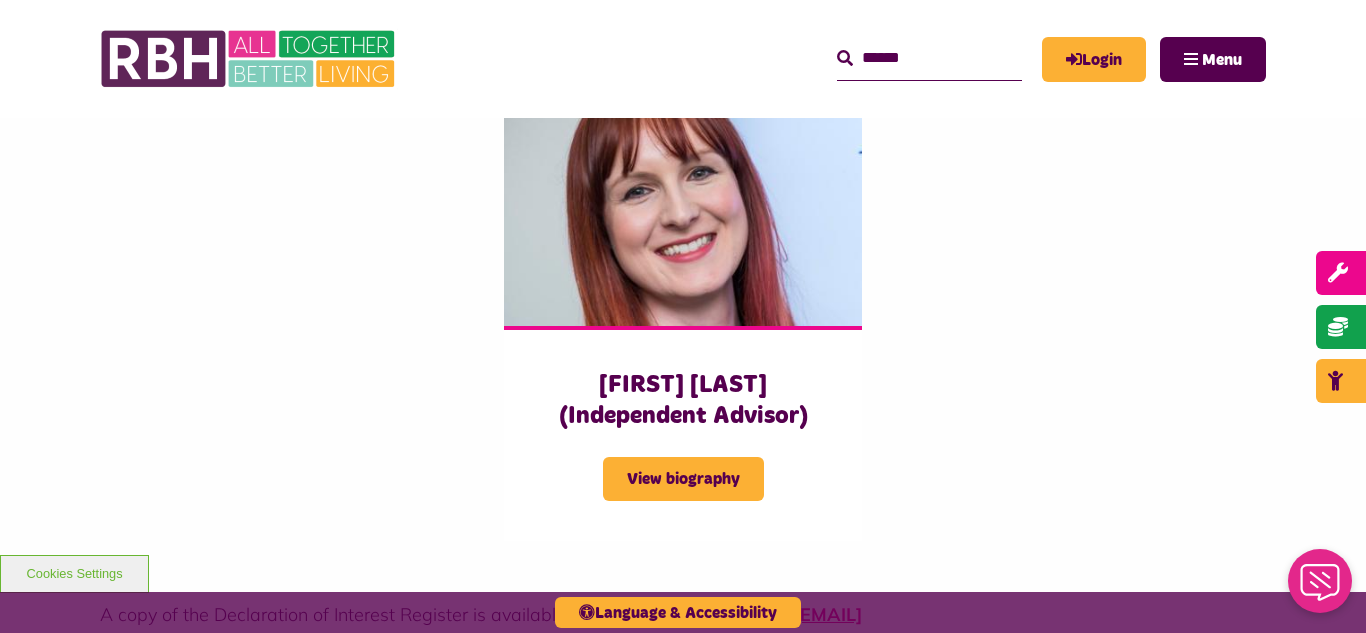 scroll, scrollTop: 0, scrollLeft: 0, axis: both 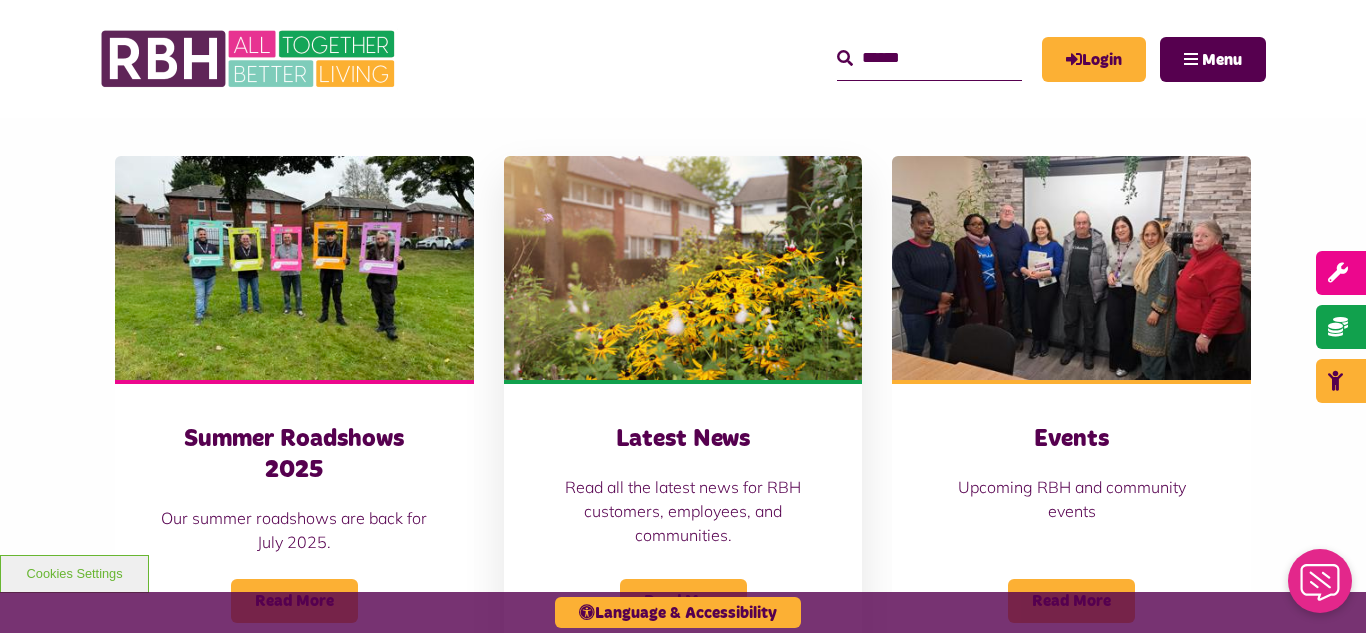 click at bounding box center (683, 268) 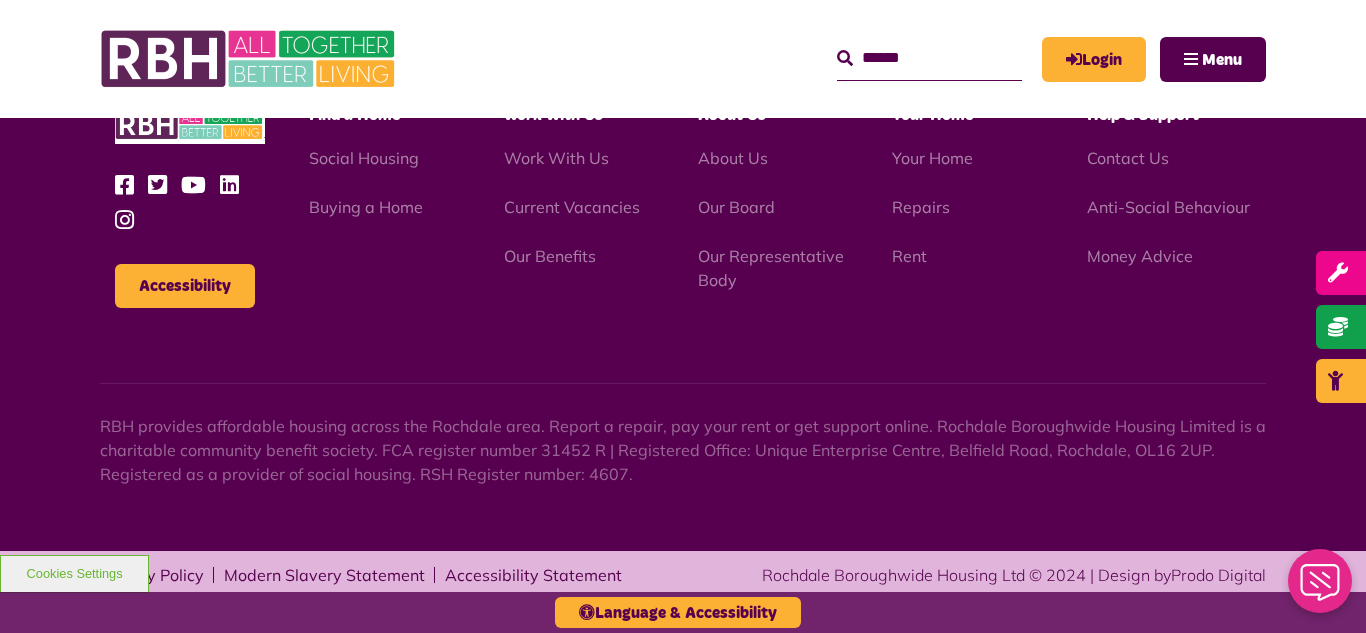 scroll, scrollTop: 2177, scrollLeft: 0, axis: vertical 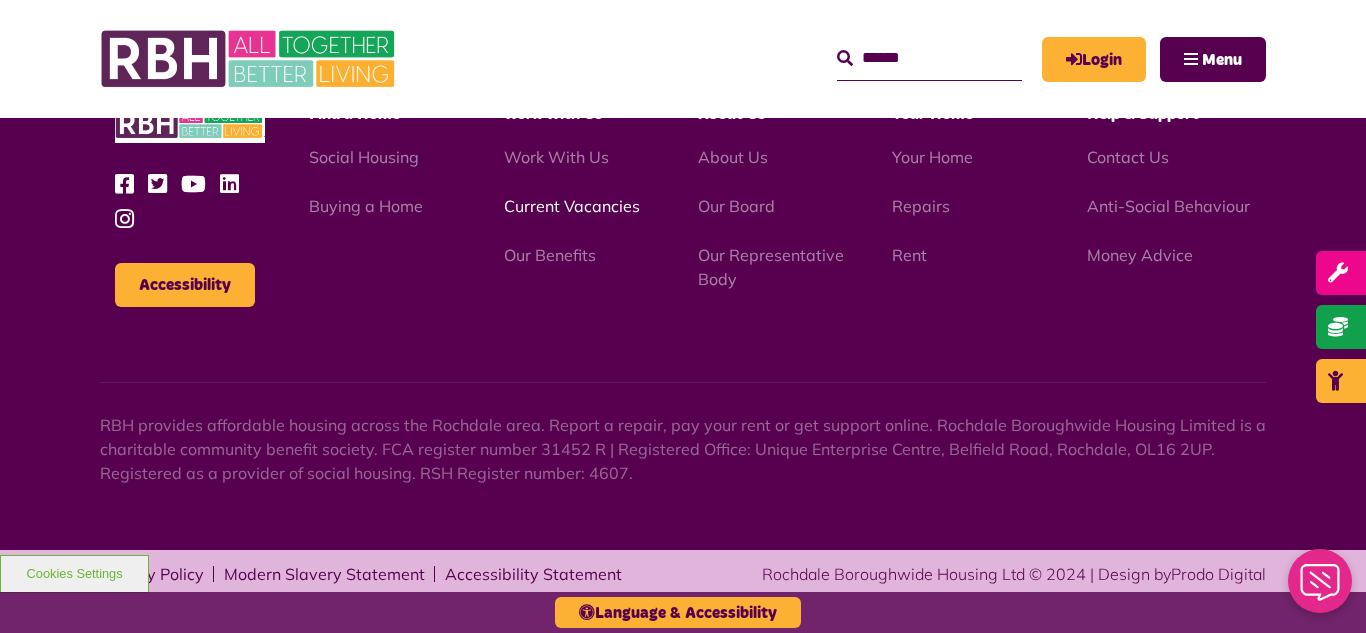 click on "Current Vacancies" at bounding box center (572, 206) 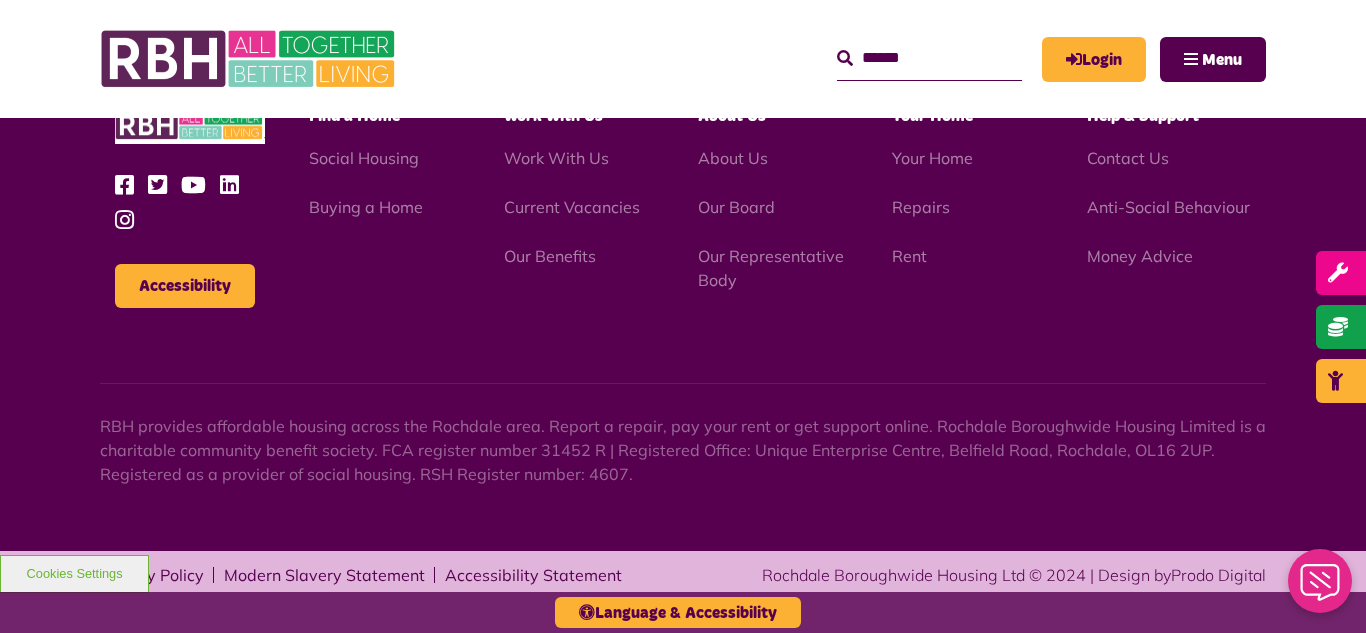 scroll, scrollTop: 2381, scrollLeft: 0, axis: vertical 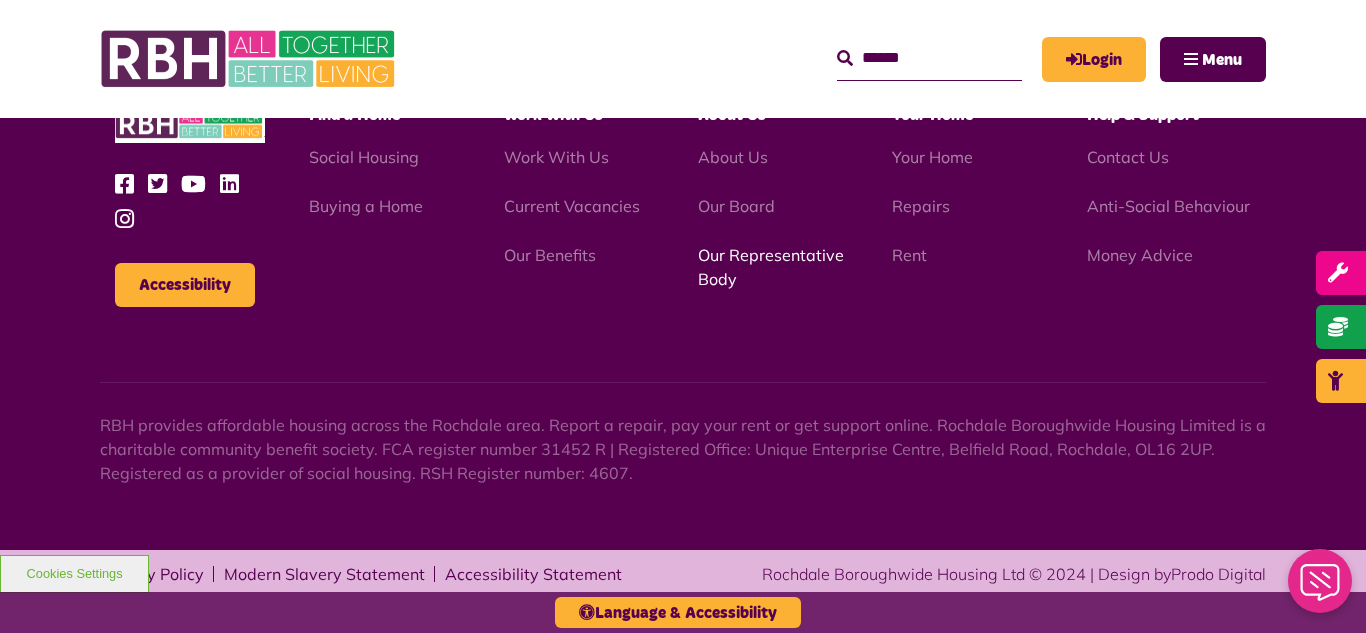 click on "Our Representative Body" at bounding box center (771, 267) 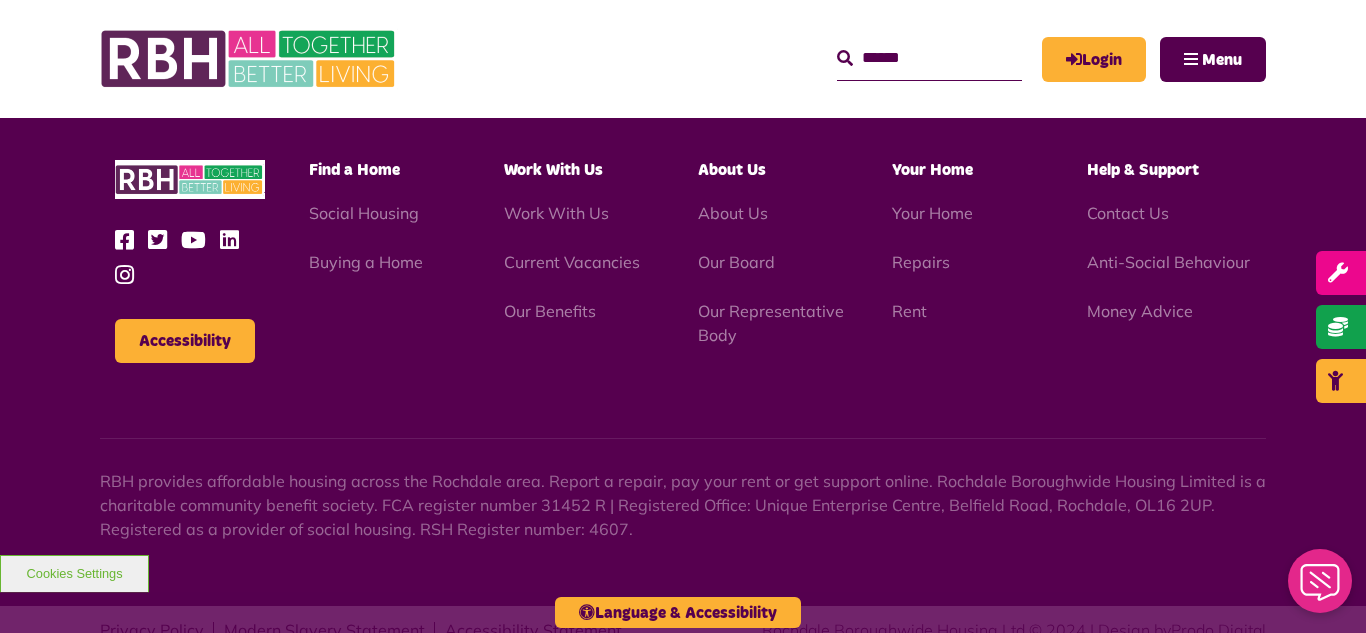 scroll, scrollTop: 5806, scrollLeft: 0, axis: vertical 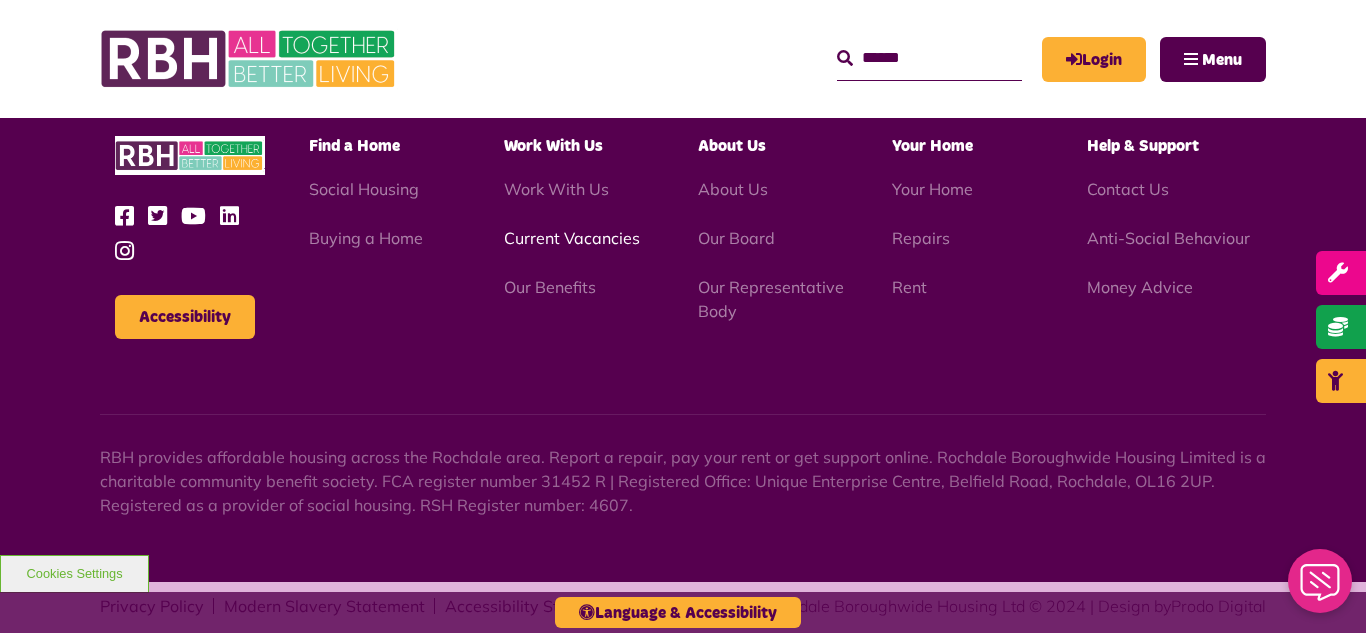 click on "Current Vacancies" at bounding box center (572, 238) 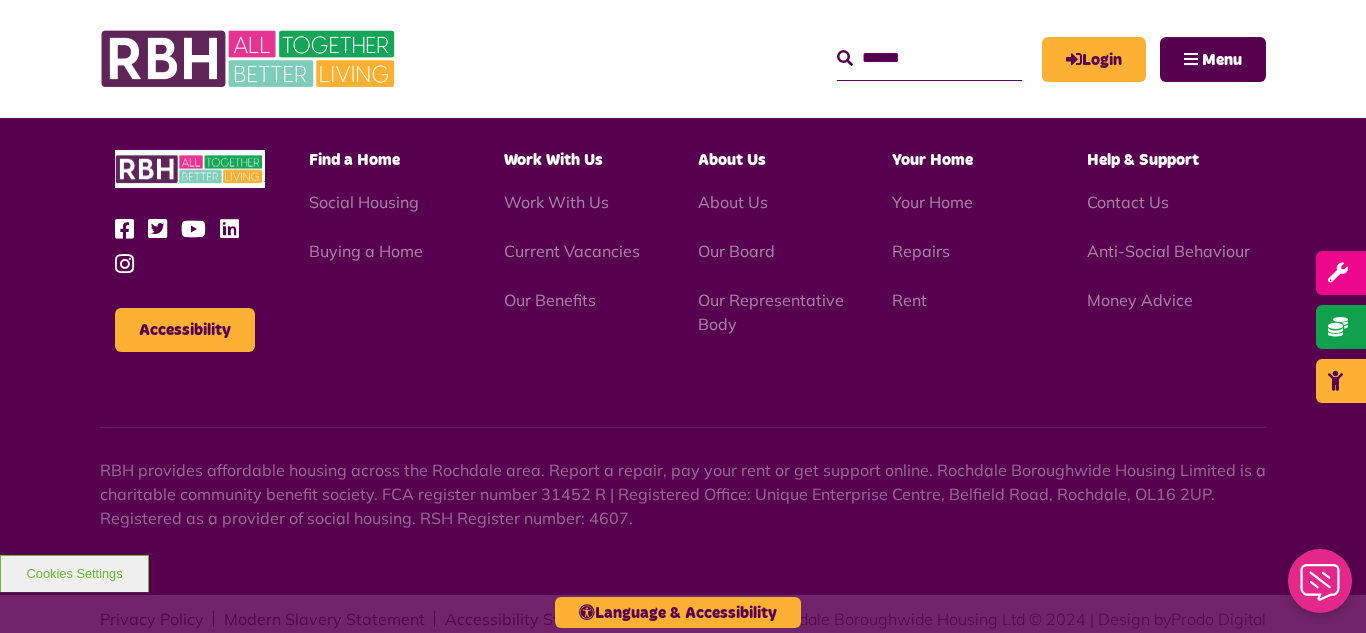 scroll, scrollTop: 2381, scrollLeft: 0, axis: vertical 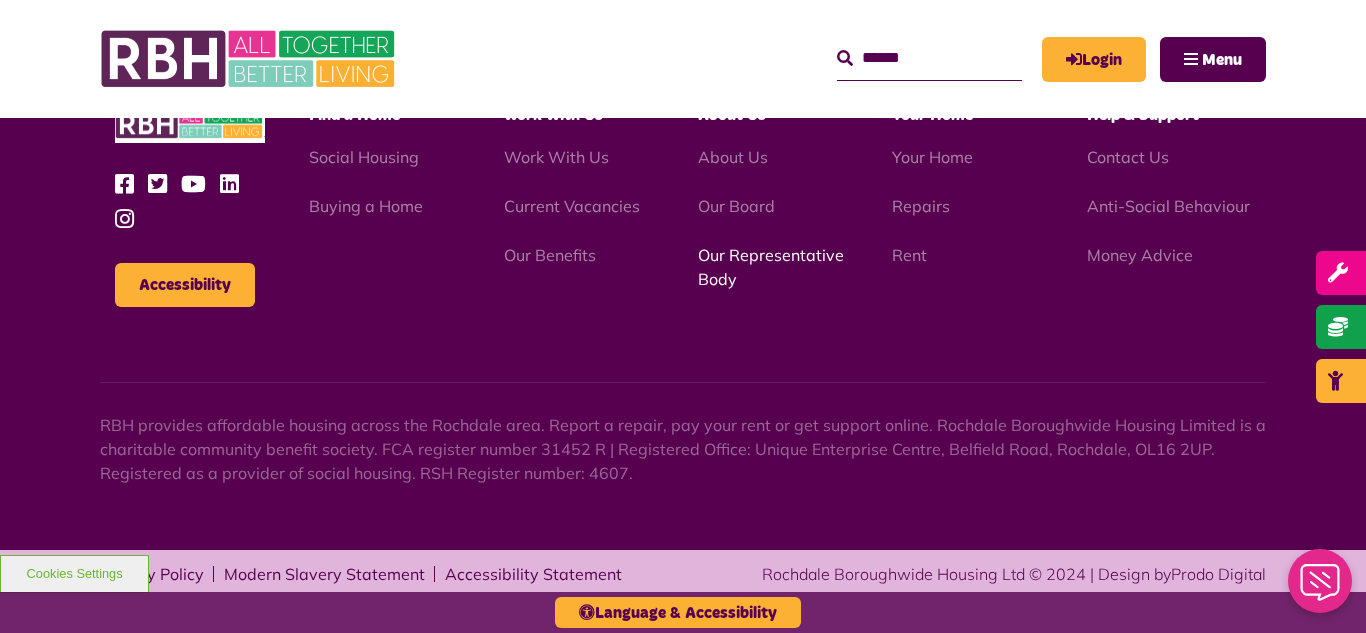 click on "Our Representative Body" at bounding box center (771, 267) 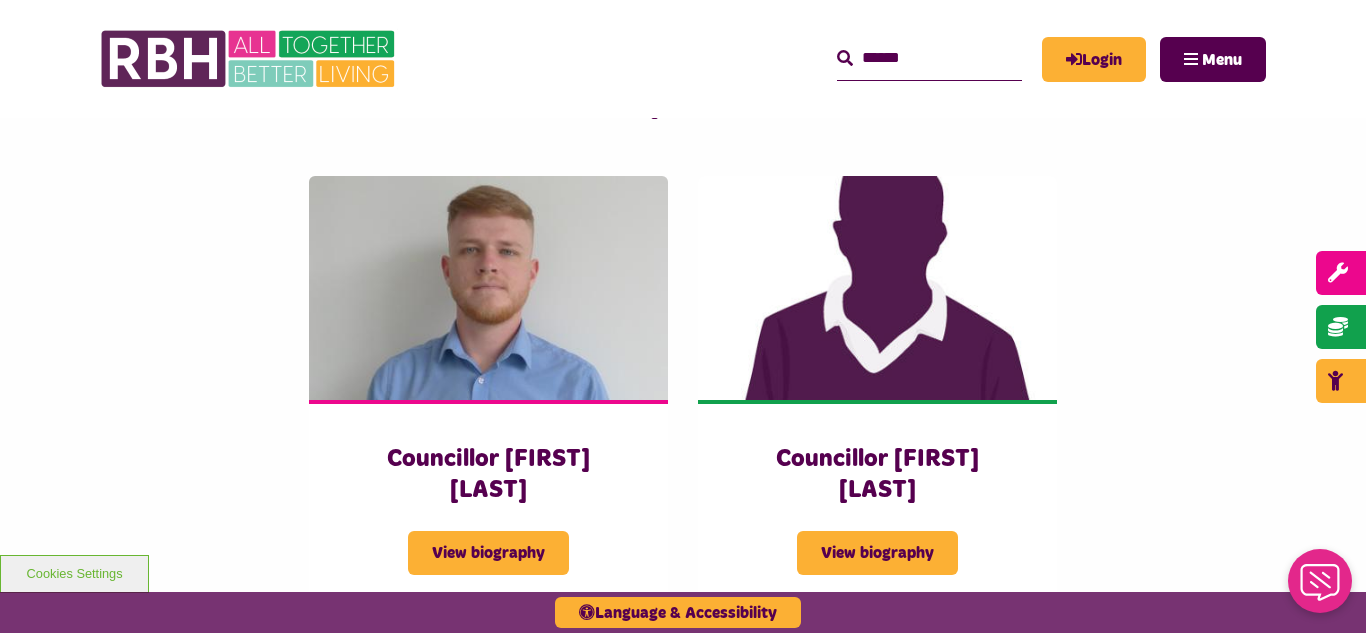 scroll, scrollTop: 4320, scrollLeft: 0, axis: vertical 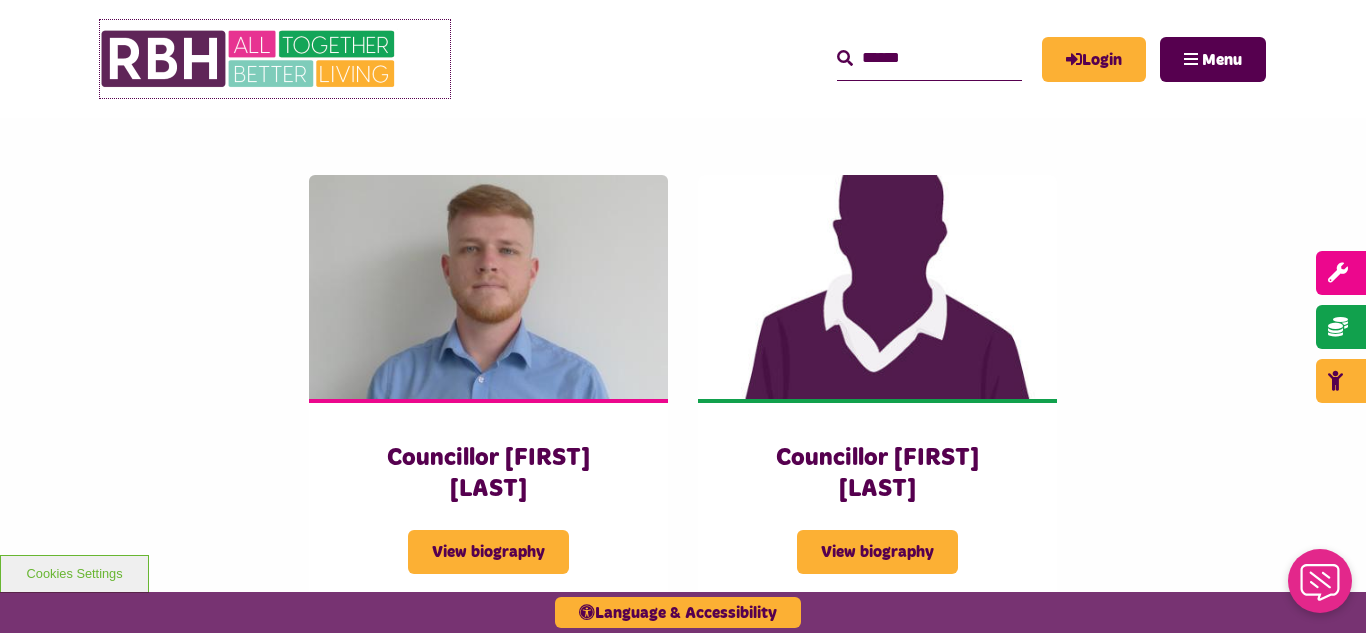 click at bounding box center (250, 59) 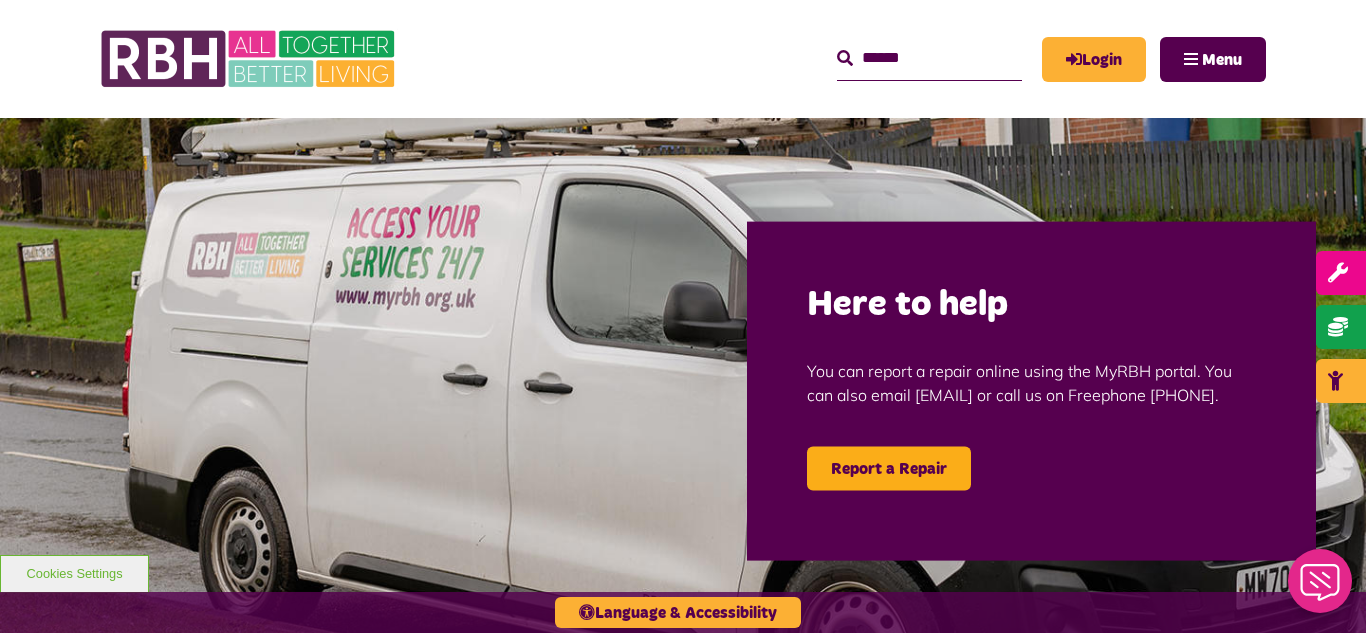 scroll, scrollTop: 0, scrollLeft: 0, axis: both 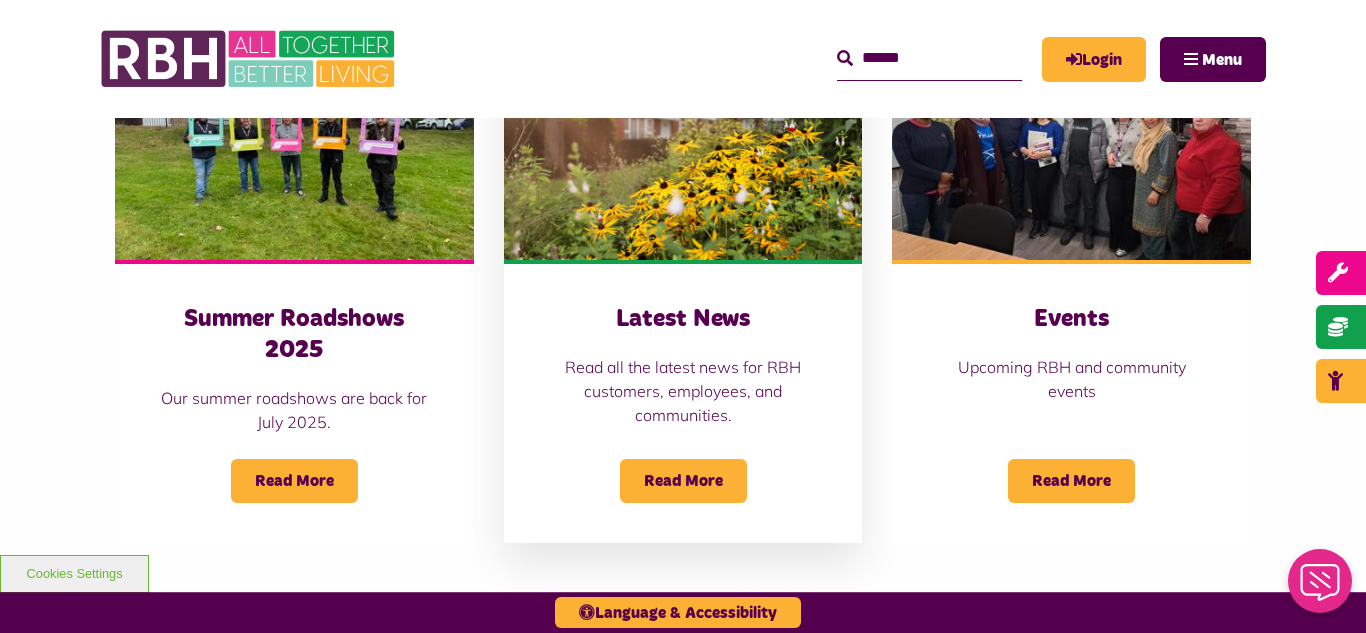 click at bounding box center [683, 148] 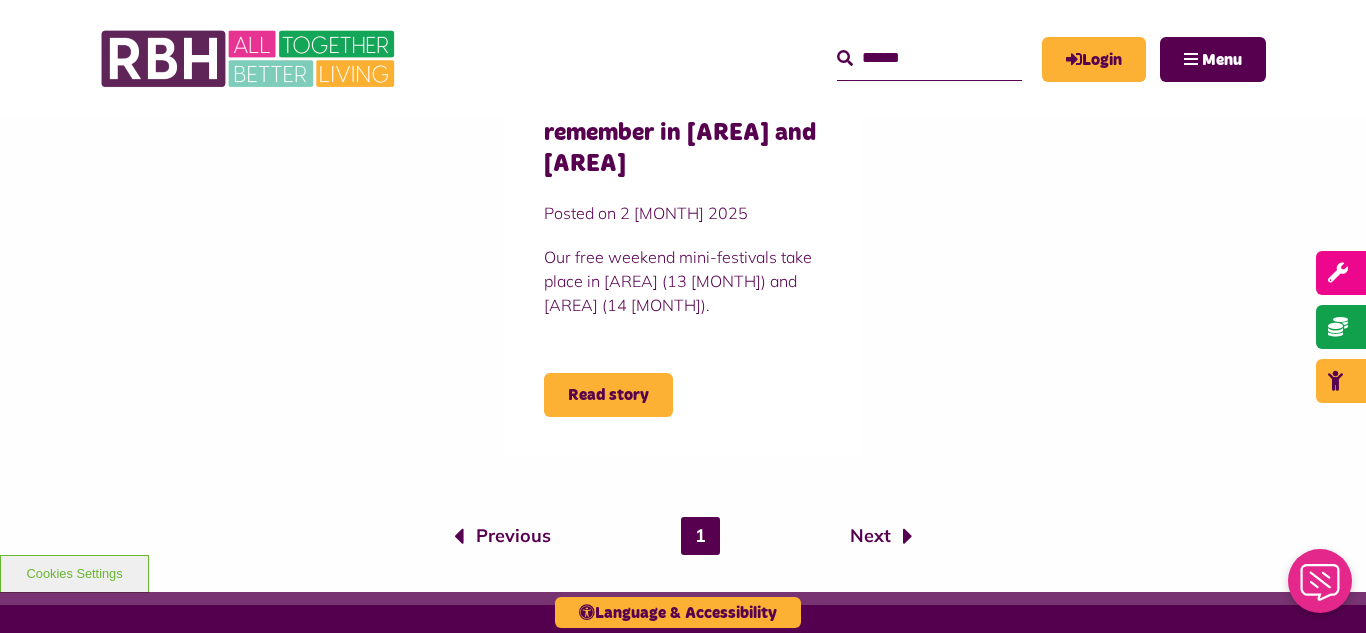 scroll, scrollTop: 1600, scrollLeft: 0, axis: vertical 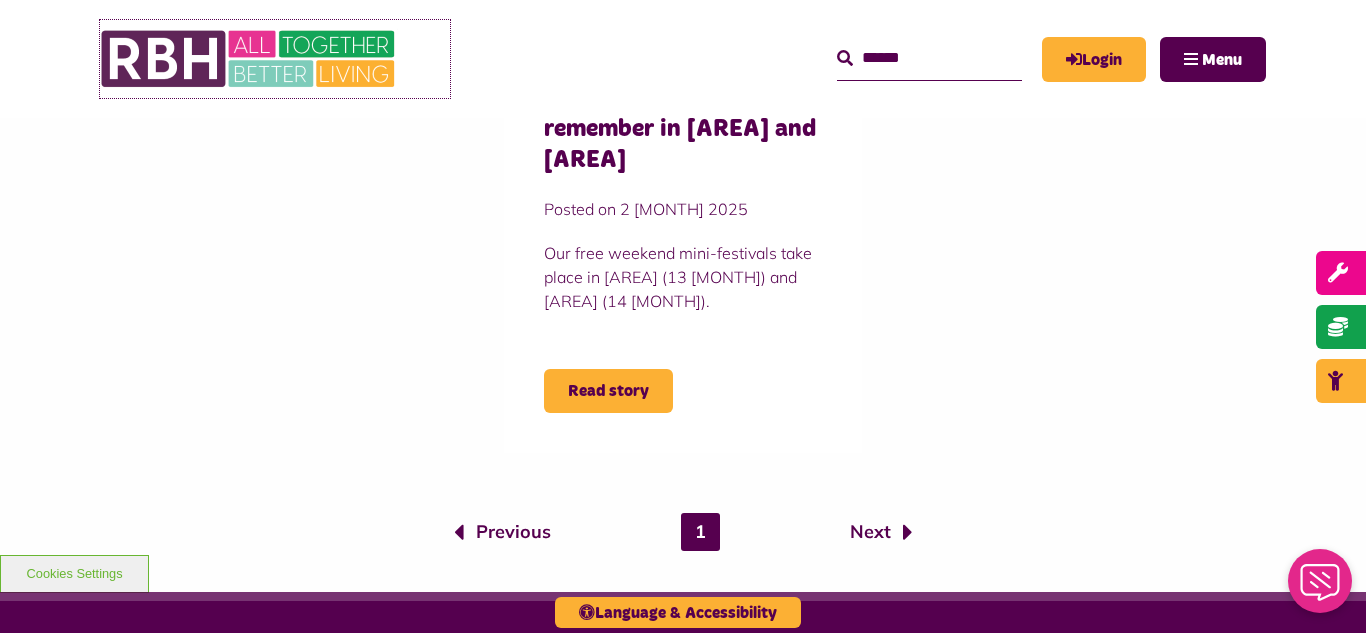 click at bounding box center [250, 59] 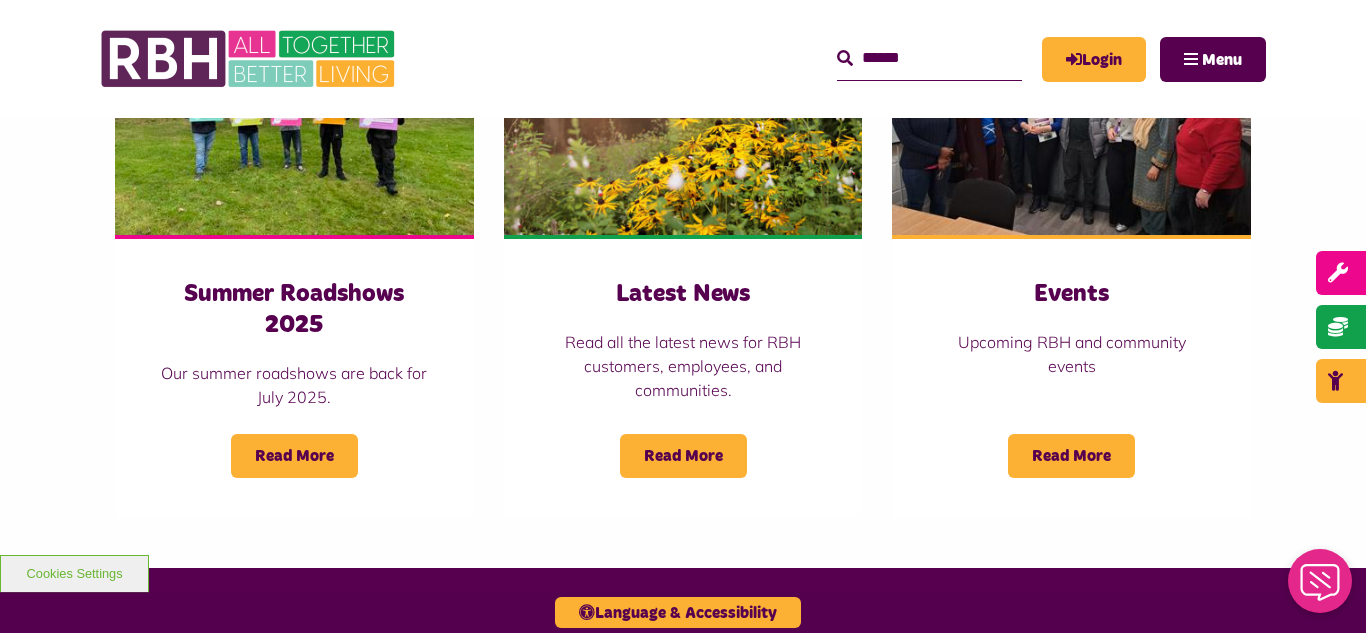 scroll, scrollTop: 1480, scrollLeft: 0, axis: vertical 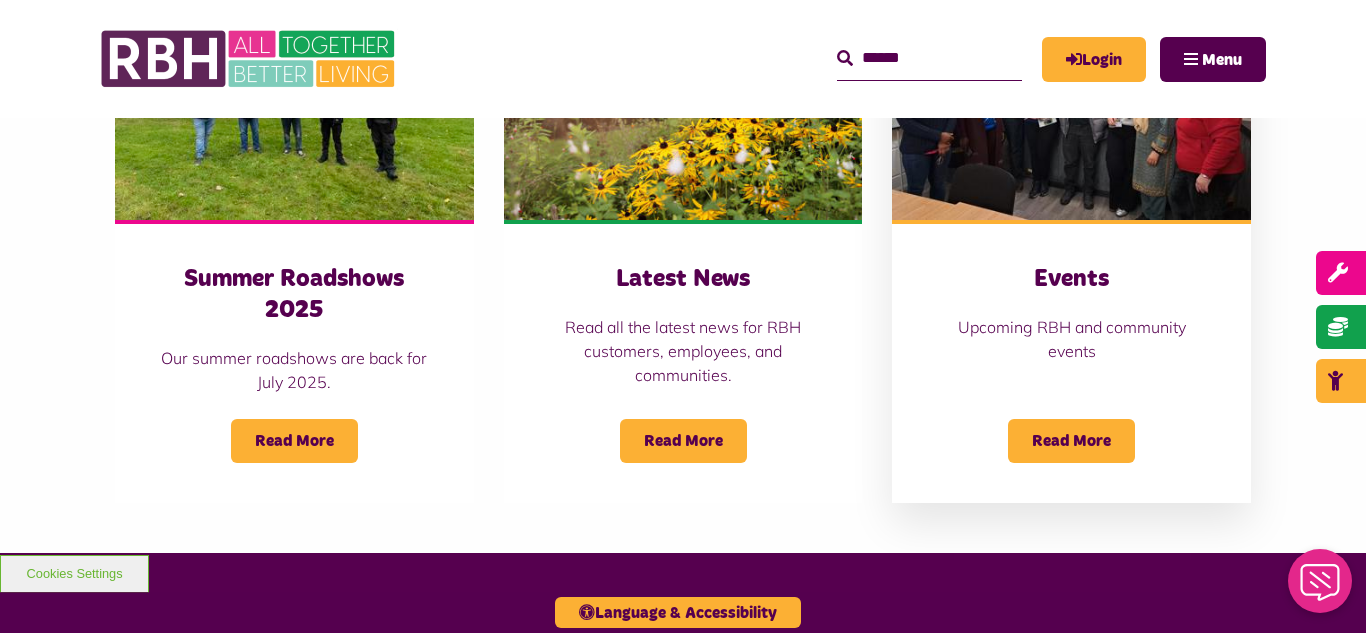 click at bounding box center [1071, 108] 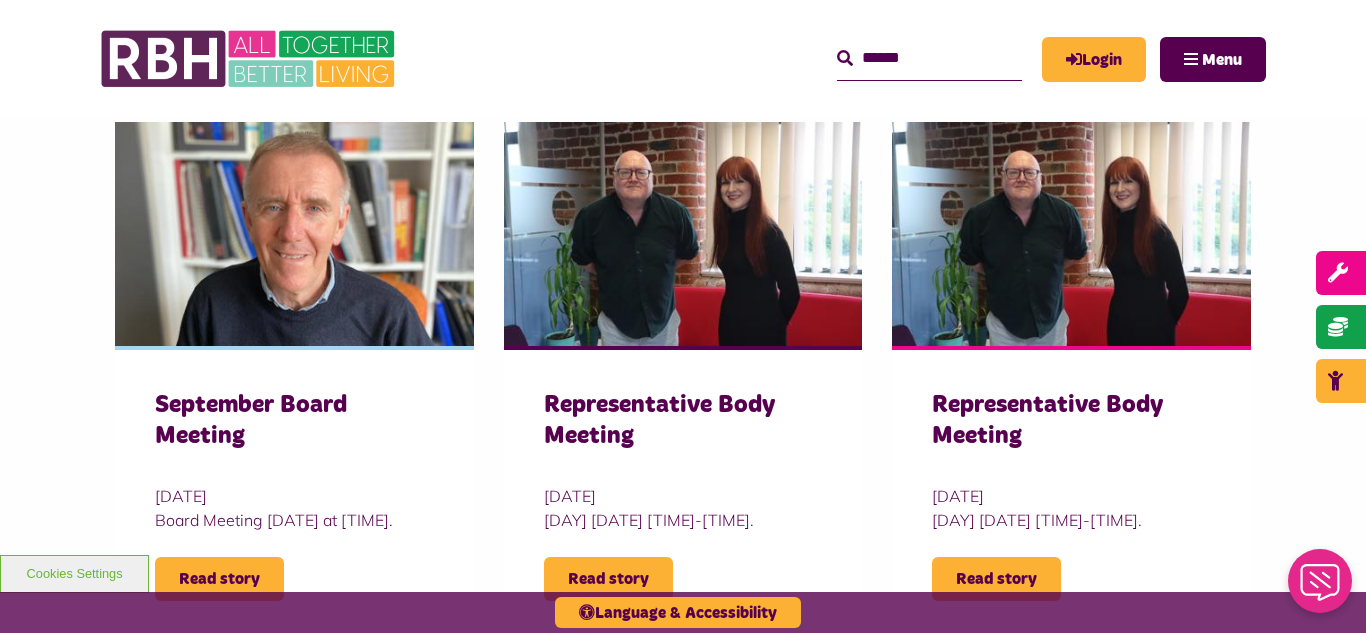 scroll, scrollTop: 1240, scrollLeft: 0, axis: vertical 